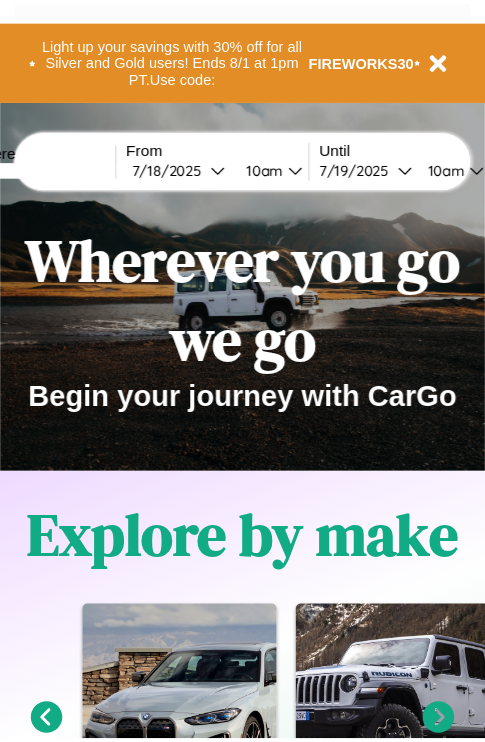 scroll, scrollTop: 0, scrollLeft: 0, axis: both 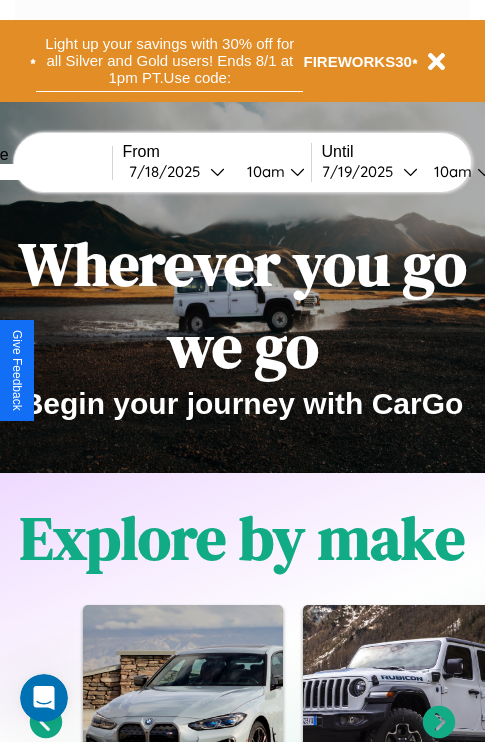 click on "Light up your savings with 30% off for all Silver and Gold users! Ends 8/1 at 1pm PT.  Use code:" at bounding box center [169, 61] 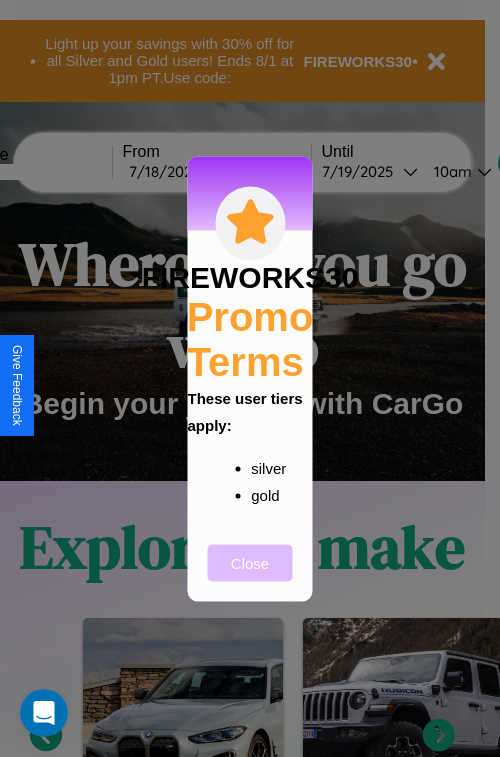 click on "Close" at bounding box center [250, 562] 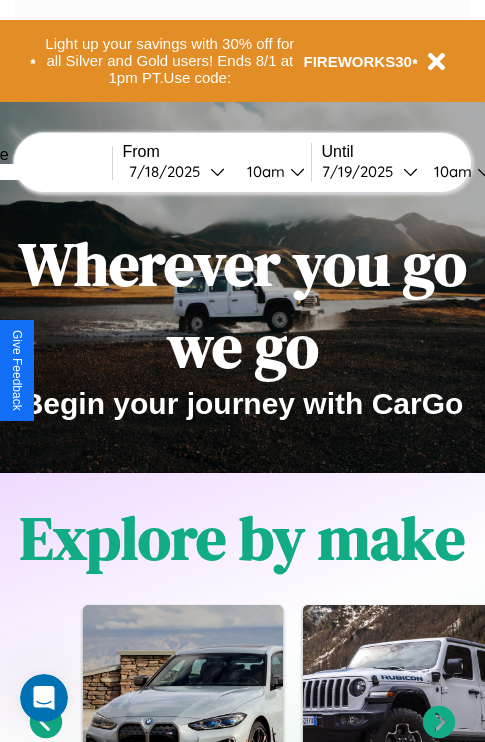 click at bounding box center (37, 172) 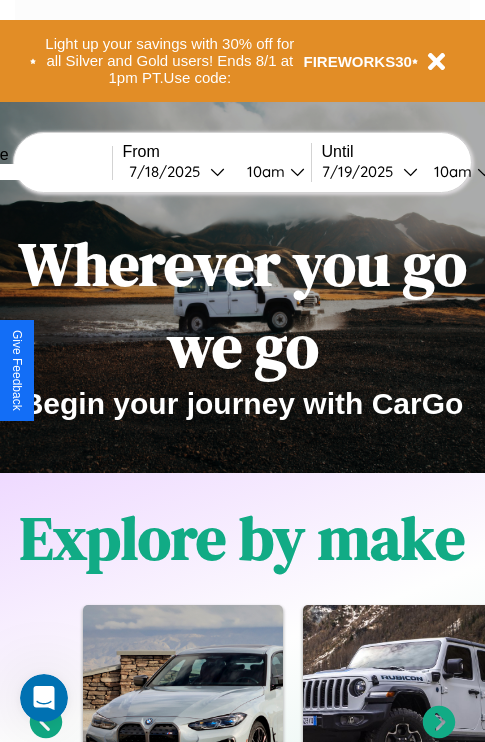 type on "******" 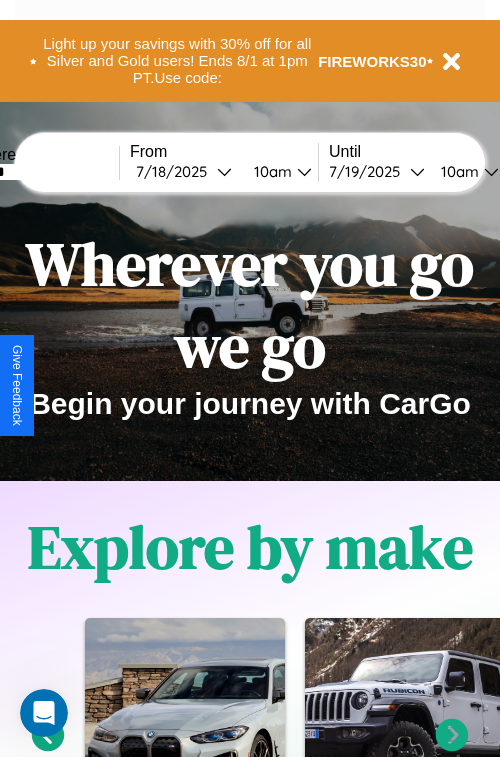 select on "*" 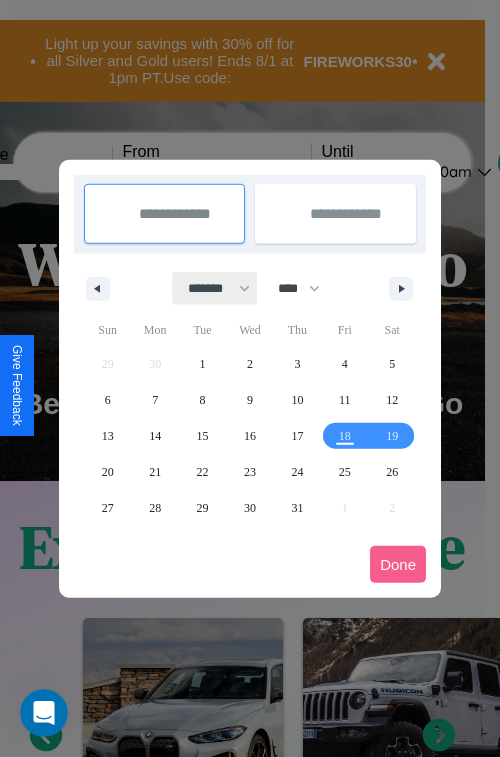click on "******* ******** ***** ***** *** **** **** ****** ********* ******* ******** ********" at bounding box center (215, 288) 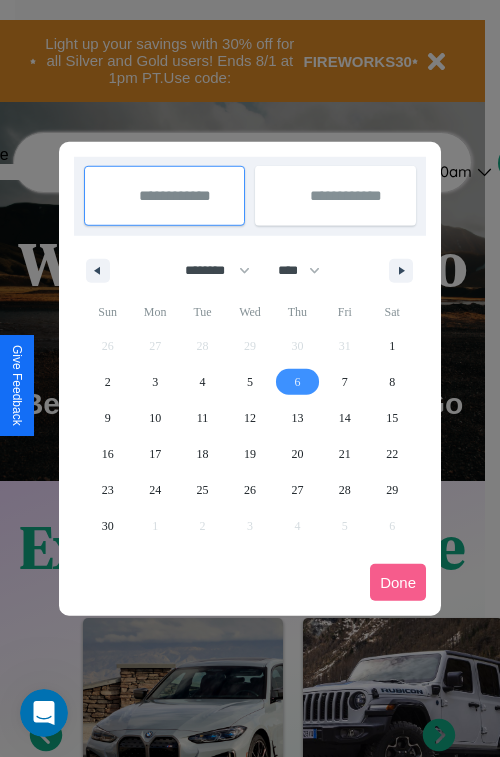 click on "6" at bounding box center (297, 382) 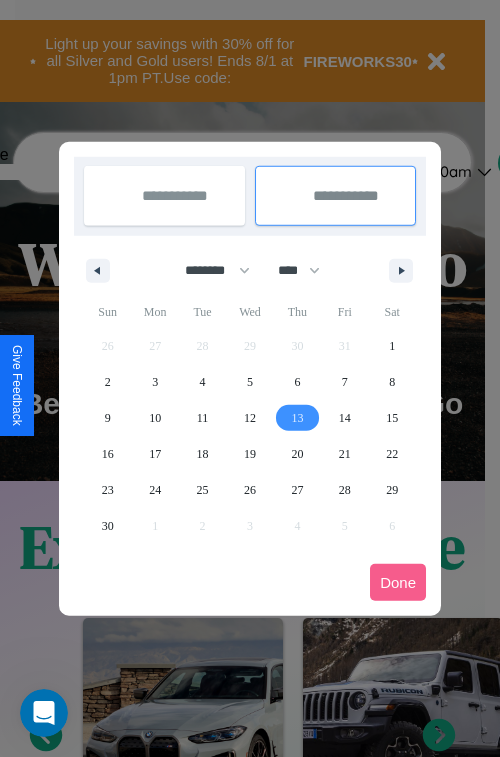 click on "13" at bounding box center [297, 418] 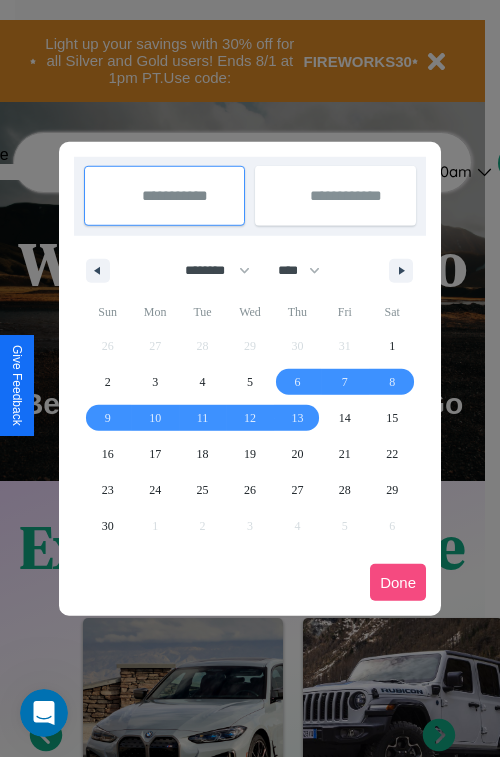 click on "Done" at bounding box center (398, 582) 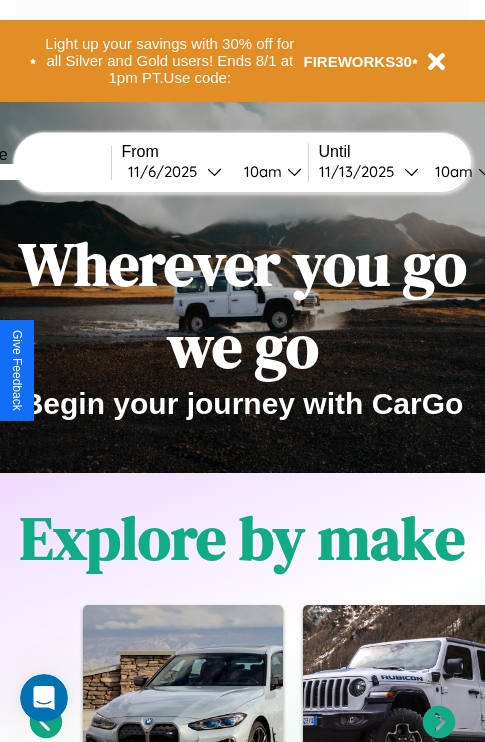 click on "10am" at bounding box center (260, 171) 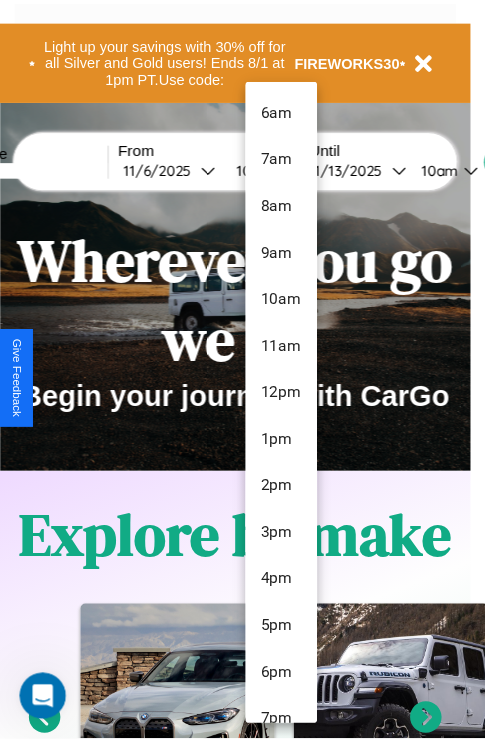 scroll, scrollTop: 211, scrollLeft: 0, axis: vertical 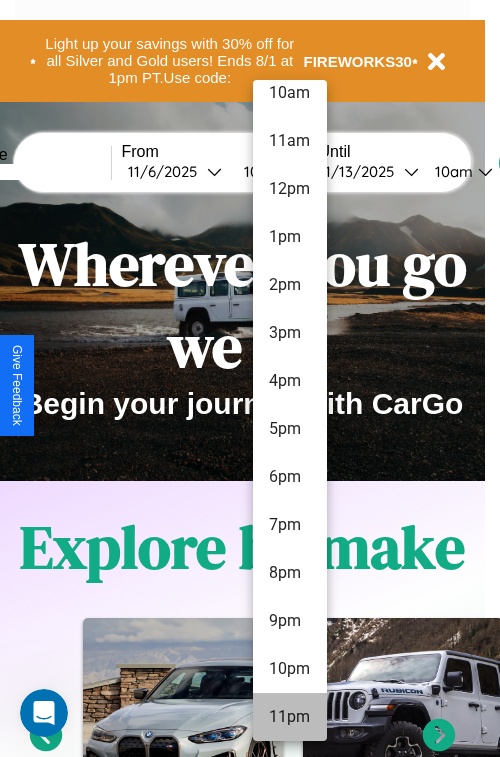 click on "11pm" at bounding box center (290, 717) 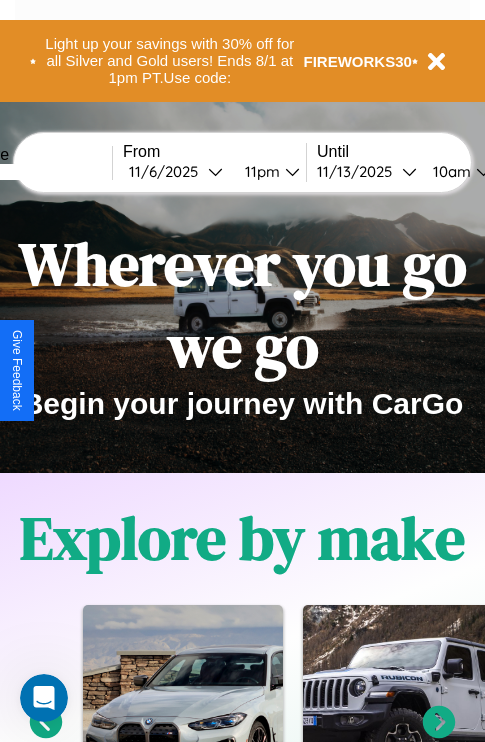 click on "10am" at bounding box center [449, 171] 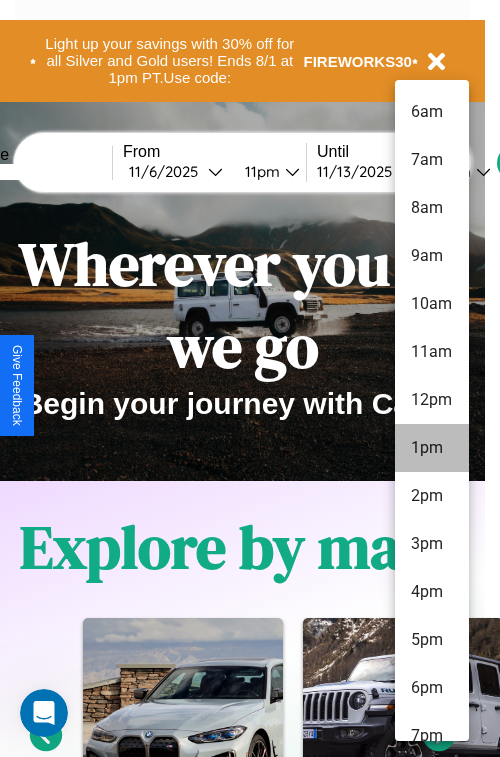 click on "1pm" at bounding box center [432, 448] 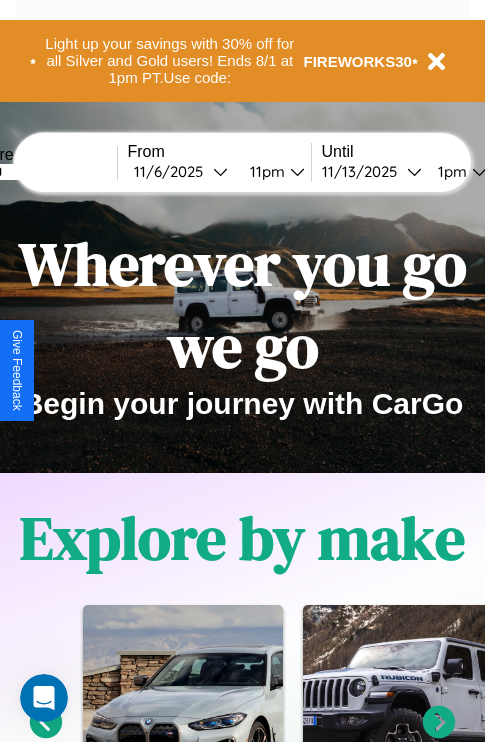 scroll, scrollTop: 0, scrollLeft: 68, axis: horizontal 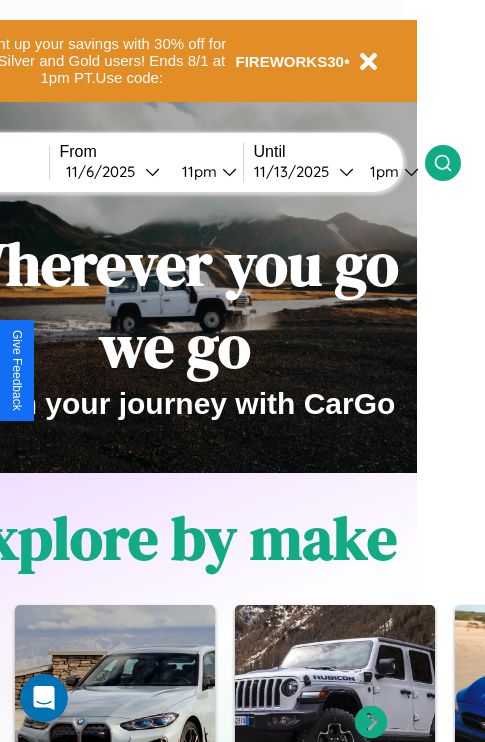 click 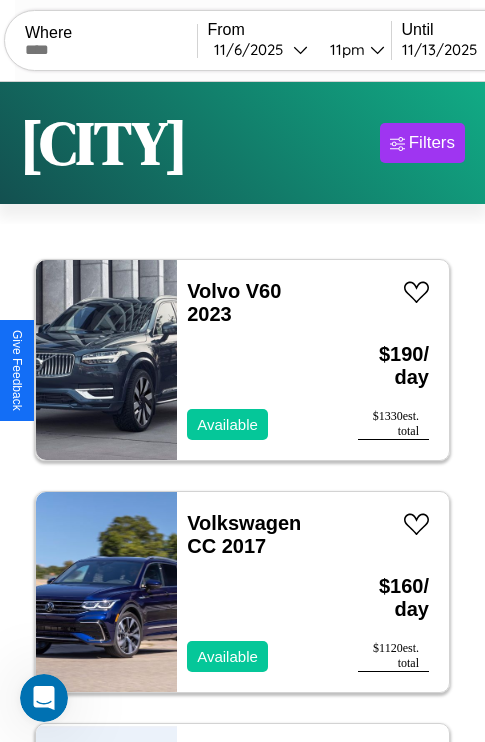 scroll, scrollTop: 50, scrollLeft: 0, axis: vertical 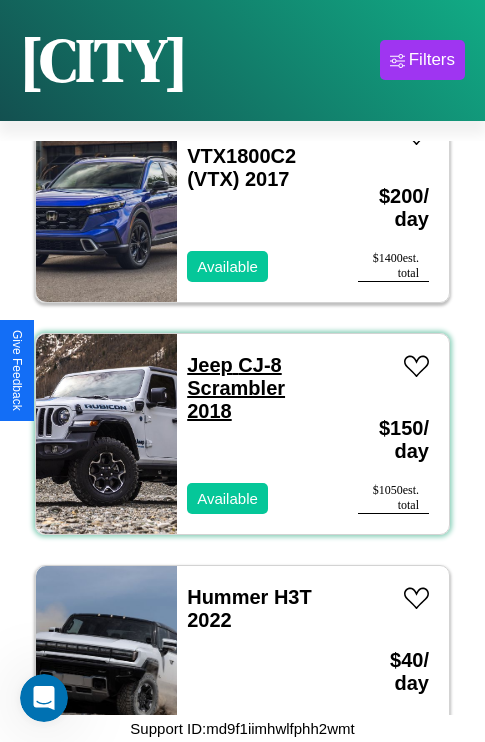 click on "Jeep   CJ-8 Scrambler   2018" at bounding box center [236, 388] 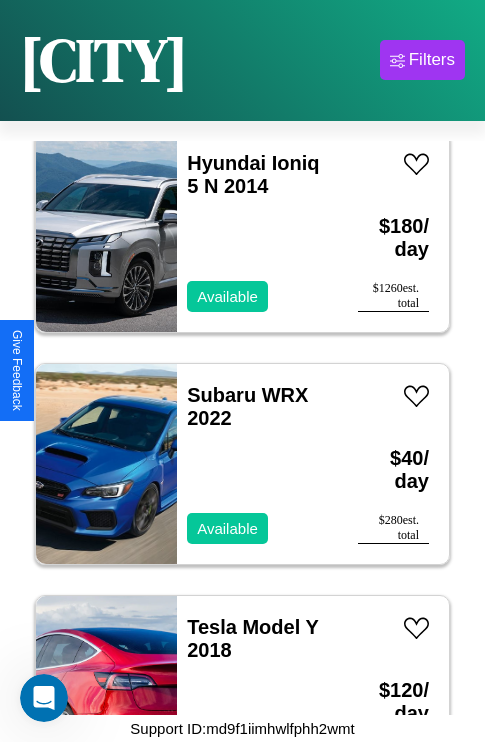 scroll, scrollTop: 32787, scrollLeft: 0, axis: vertical 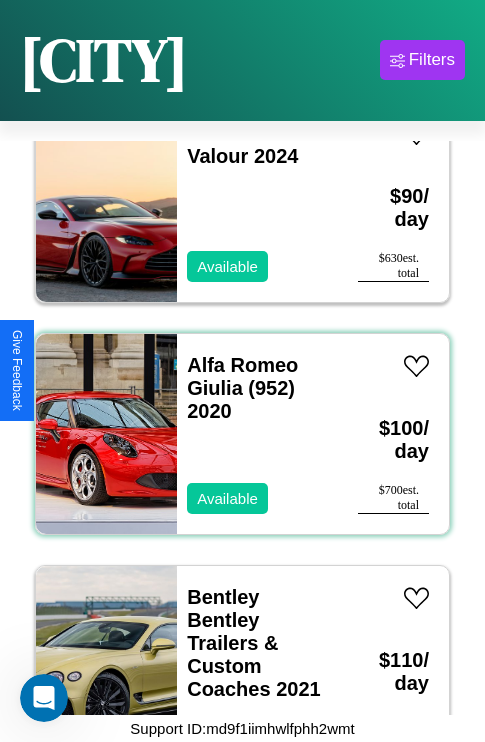 click on "Alfa Romeo   Giulia (952)   2020 Available" at bounding box center [257, 434] 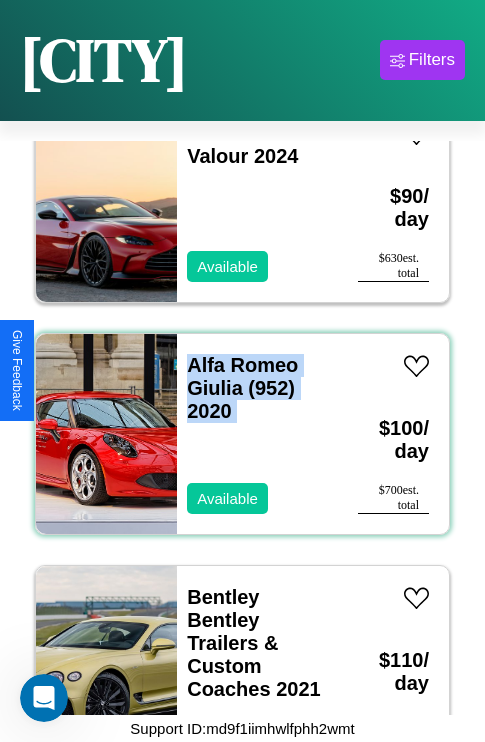 click on "Alfa Romeo   Giulia (952)   2020 Available" at bounding box center (257, 434) 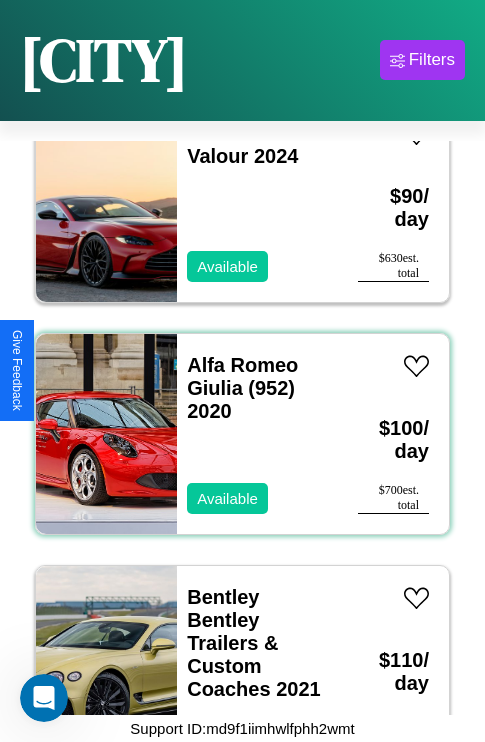 click on "Alfa Romeo   Giulia (952)   2020 Available" at bounding box center [257, 434] 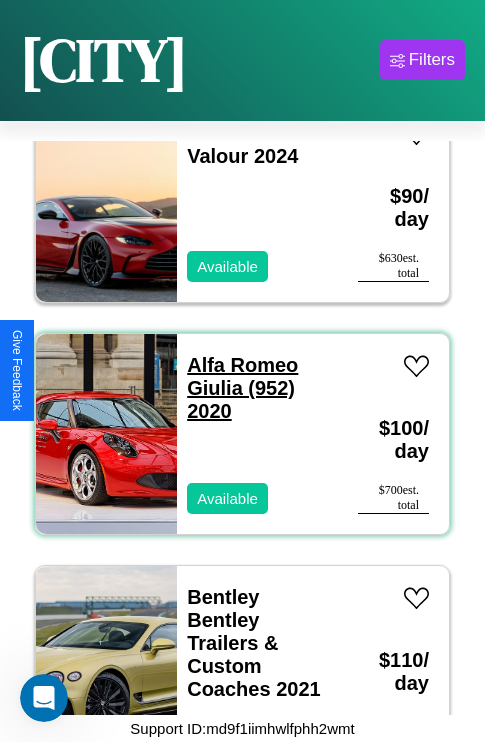 click on "Alfa Romeo   Giulia (952)   2020" at bounding box center [242, 388] 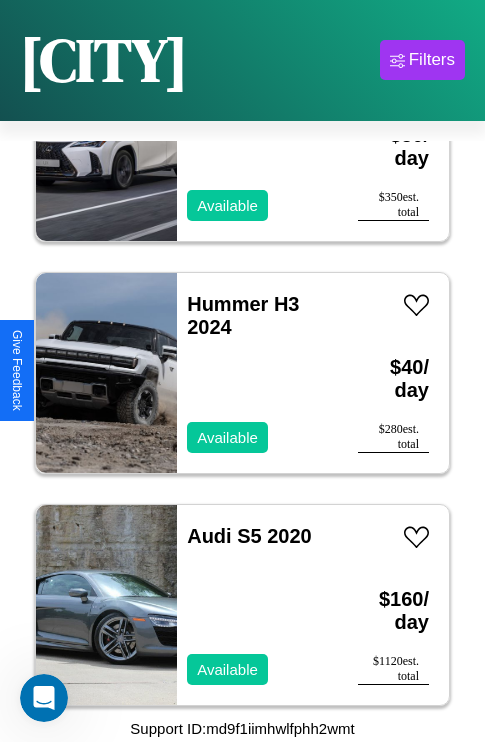 scroll, scrollTop: 31859, scrollLeft: 0, axis: vertical 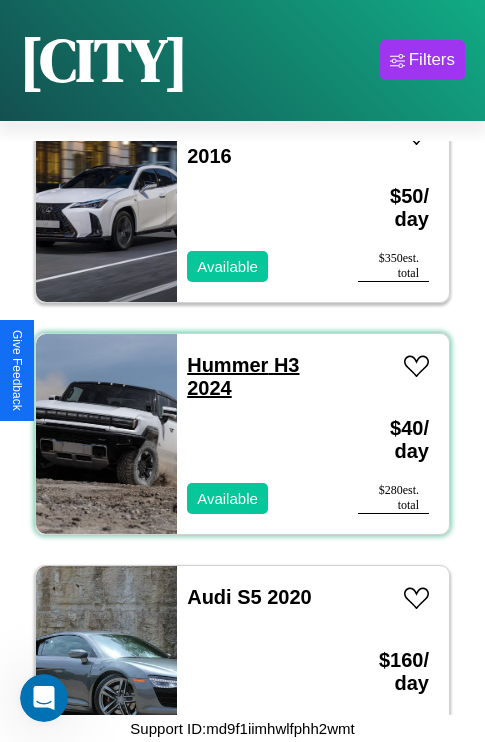 click on "Hummer   H3   2024" at bounding box center (243, 376) 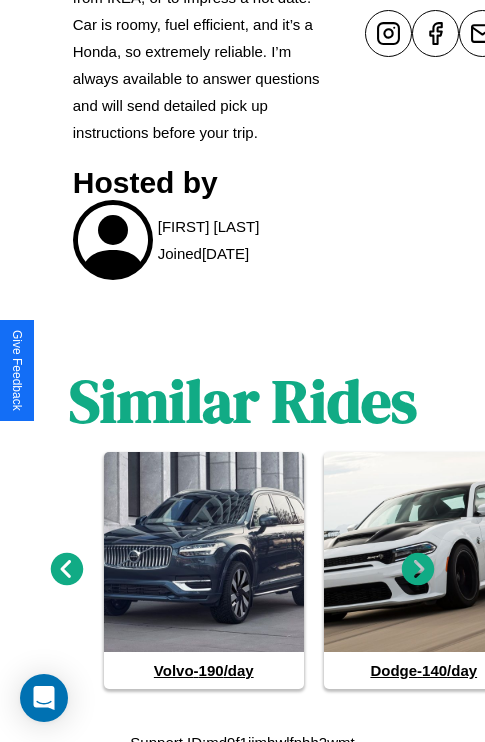 scroll, scrollTop: 939, scrollLeft: 0, axis: vertical 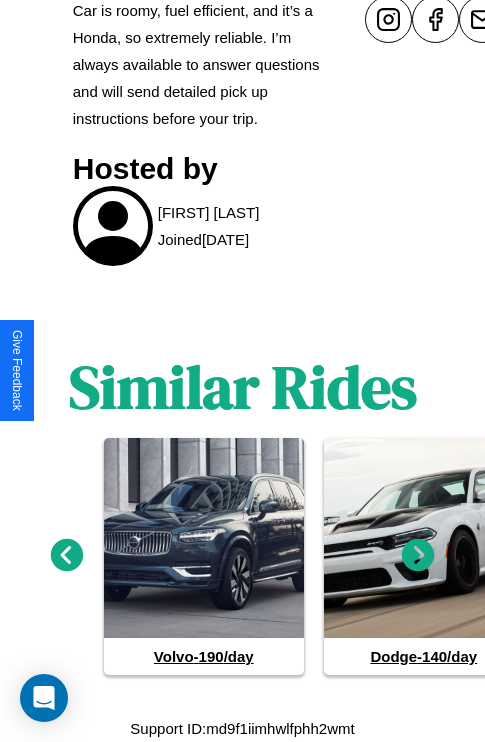 click 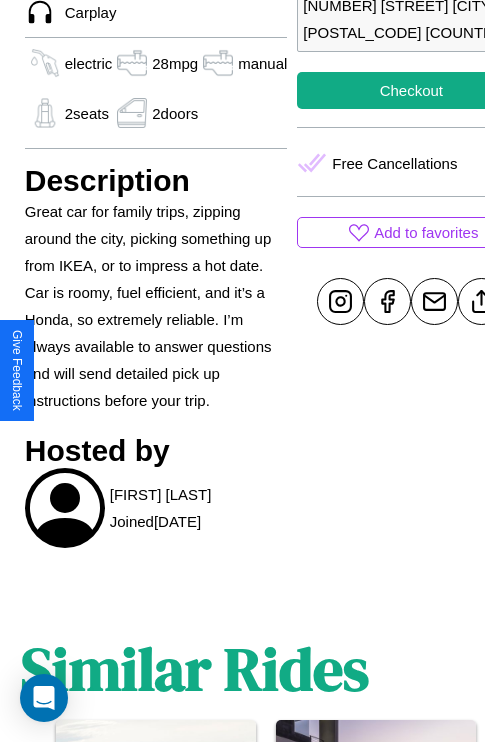scroll, scrollTop: 588, scrollLeft: 60, axis: both 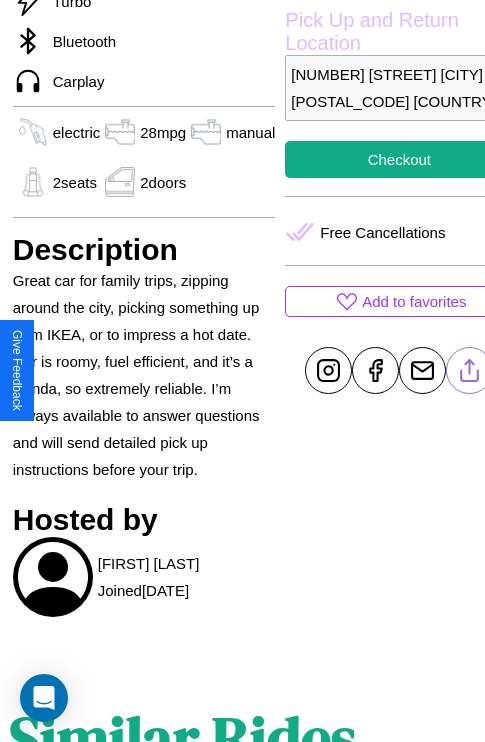 click 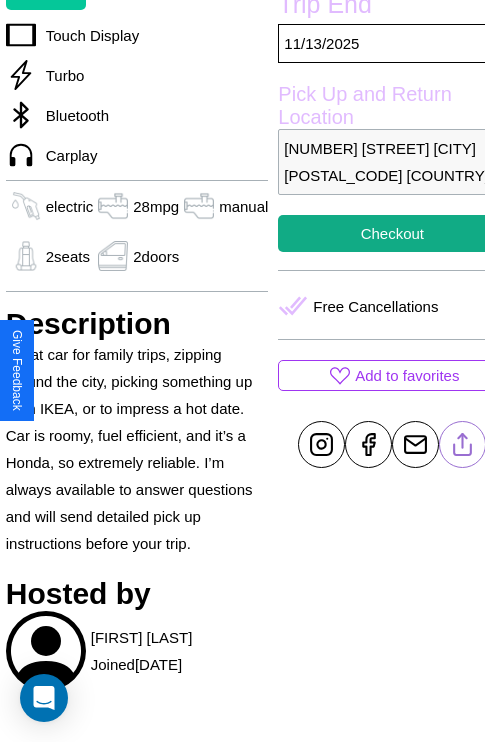 scroll, scrollTop: 382, scrollLeft: 80, axis: both 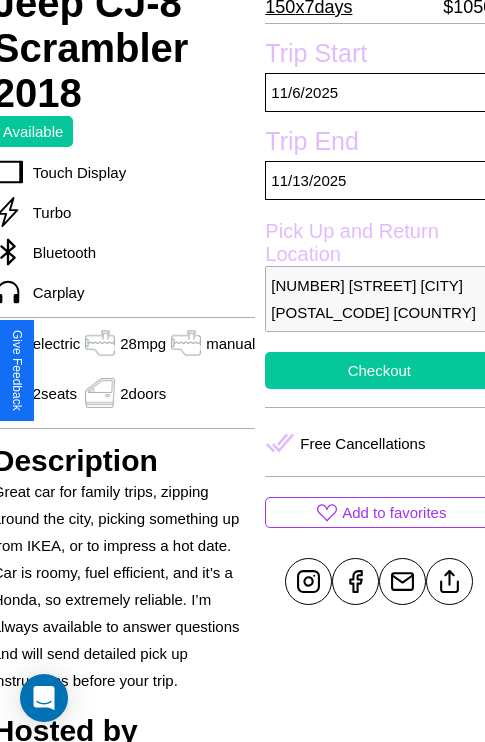 click on "Checkout" at bounding box center [379, 370] 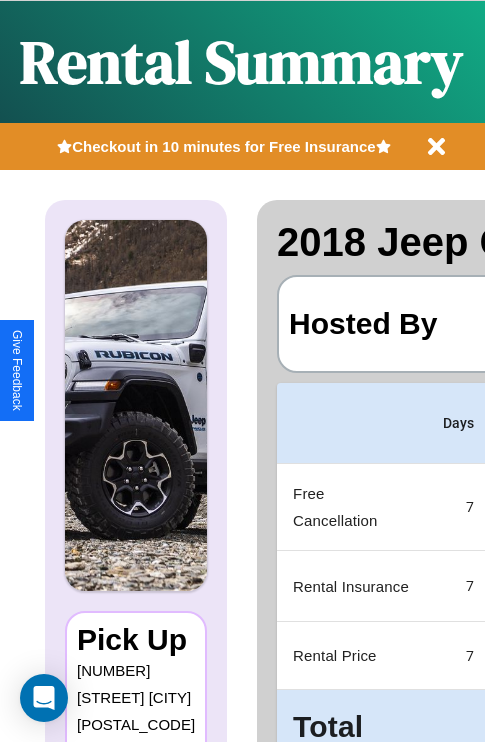 scroll, scrollTop: 0, scrollLeft: 382, axis: horizontal 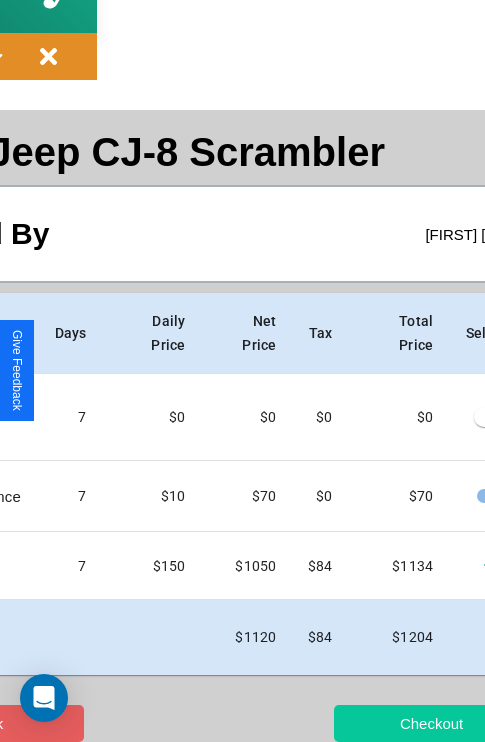 click on "Checkout" at bounding box center [431, 723] 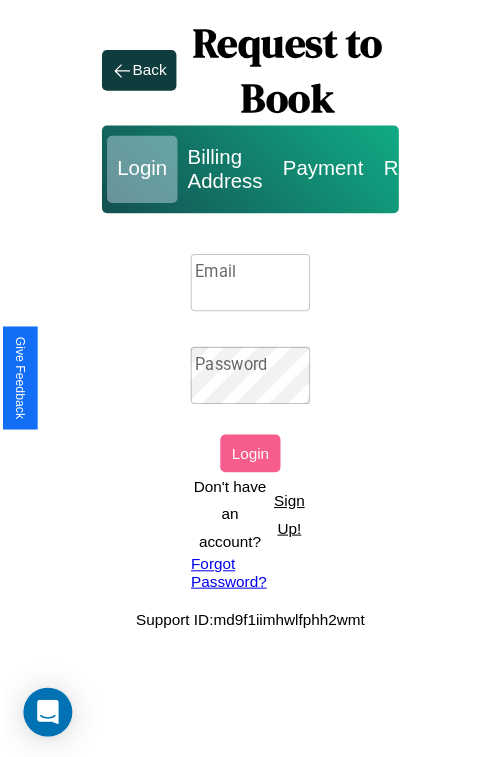 scroll, scrollTop: 0, scrollLeft: 0, axis: both 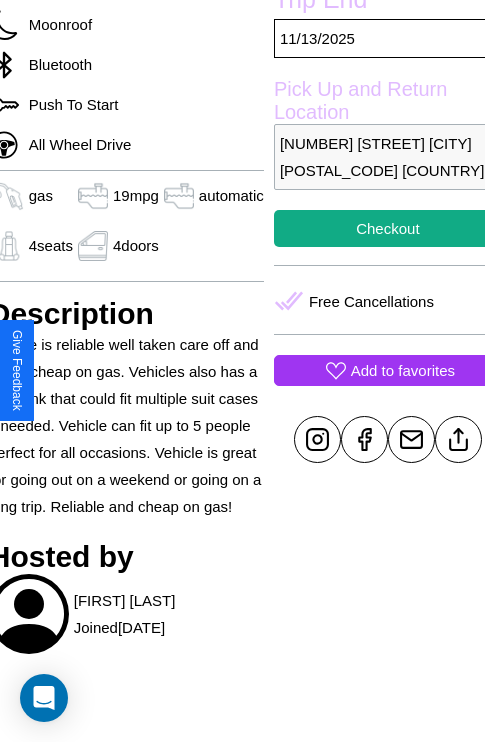 click on "Add to favorites" at bounding box center [403, 370] 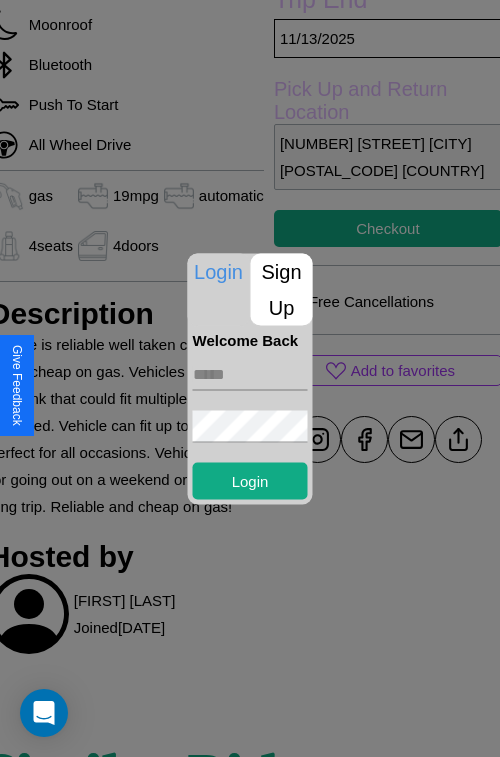 click at bounding box center [250, 374] 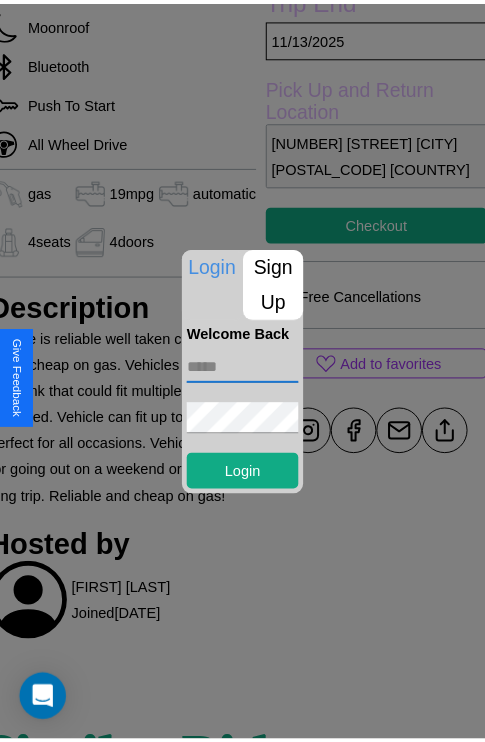 scroll, scrollTop: 490, scrollLeft: 84, axis: both 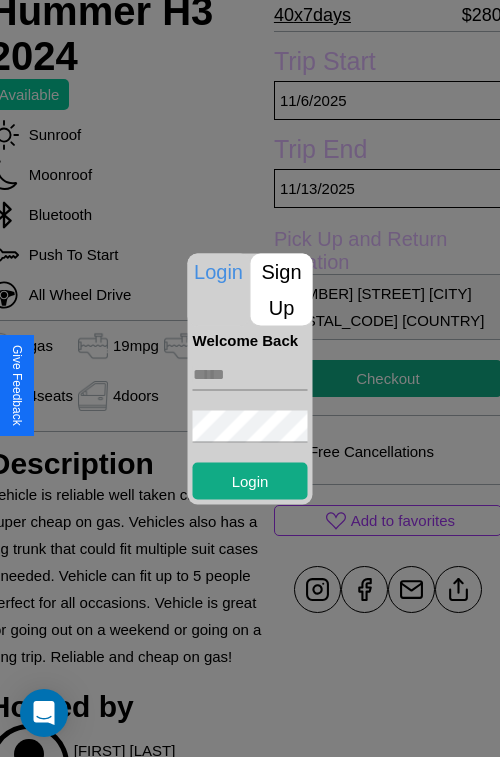click at bounding box center (250, 378) 